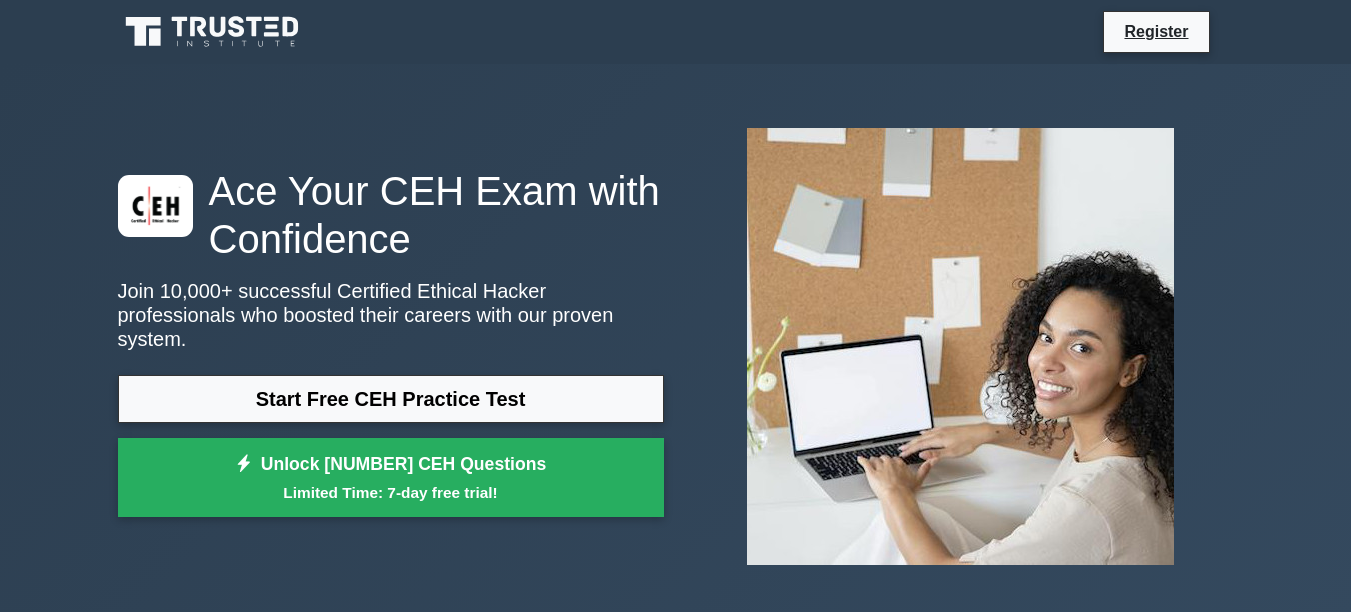 scroll, scrollTop: 0, scrollLeft: 0, axis: both 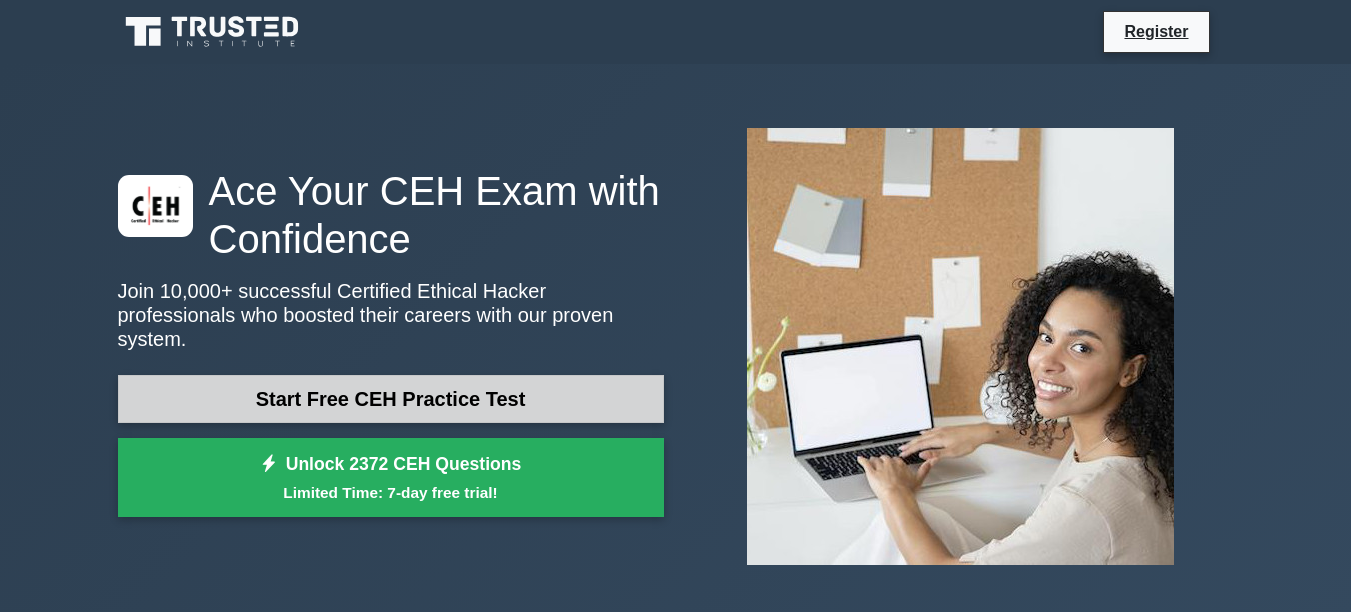 click on "Start Free CEH Practice Test" at bounding box center (391, 399) 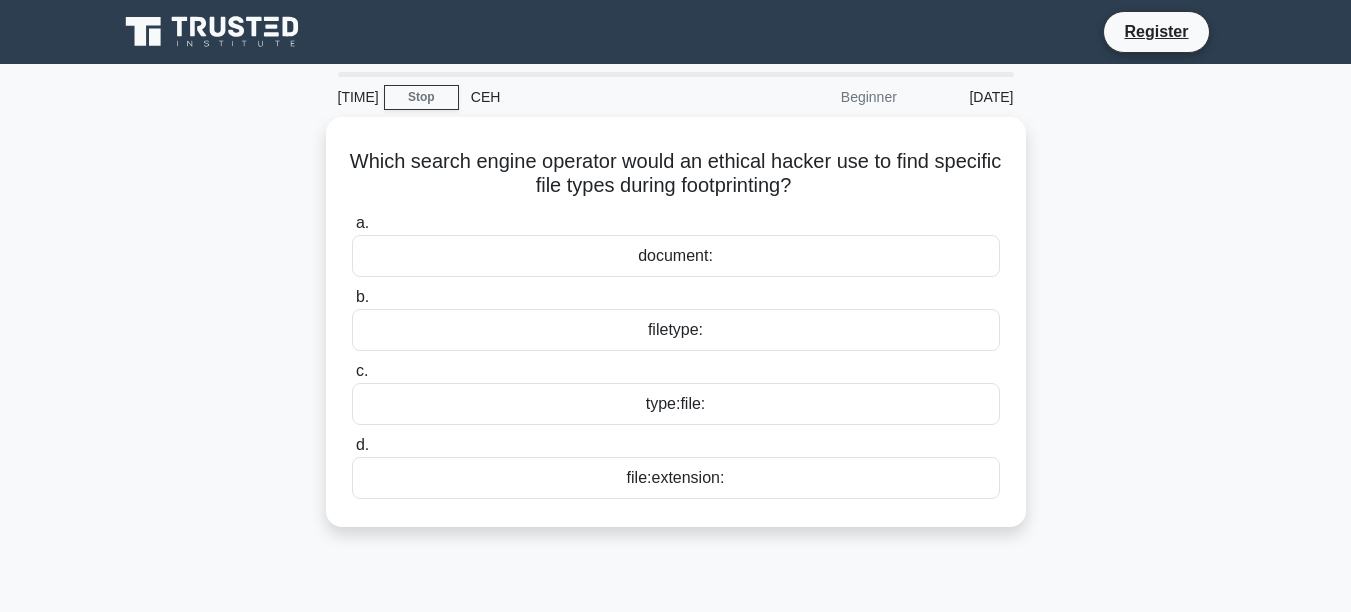 scroll, scrollTop: 0, scrollLeft: 0, axis: both 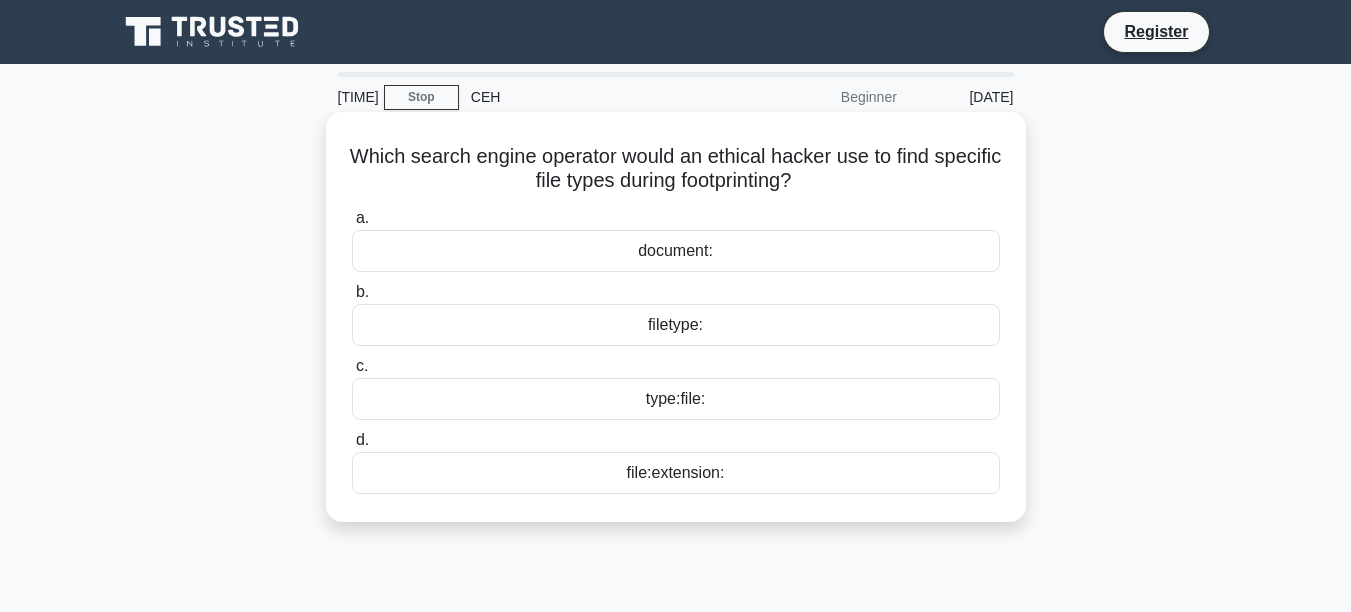 click on "filetype:" at bounding box center (676, 325) 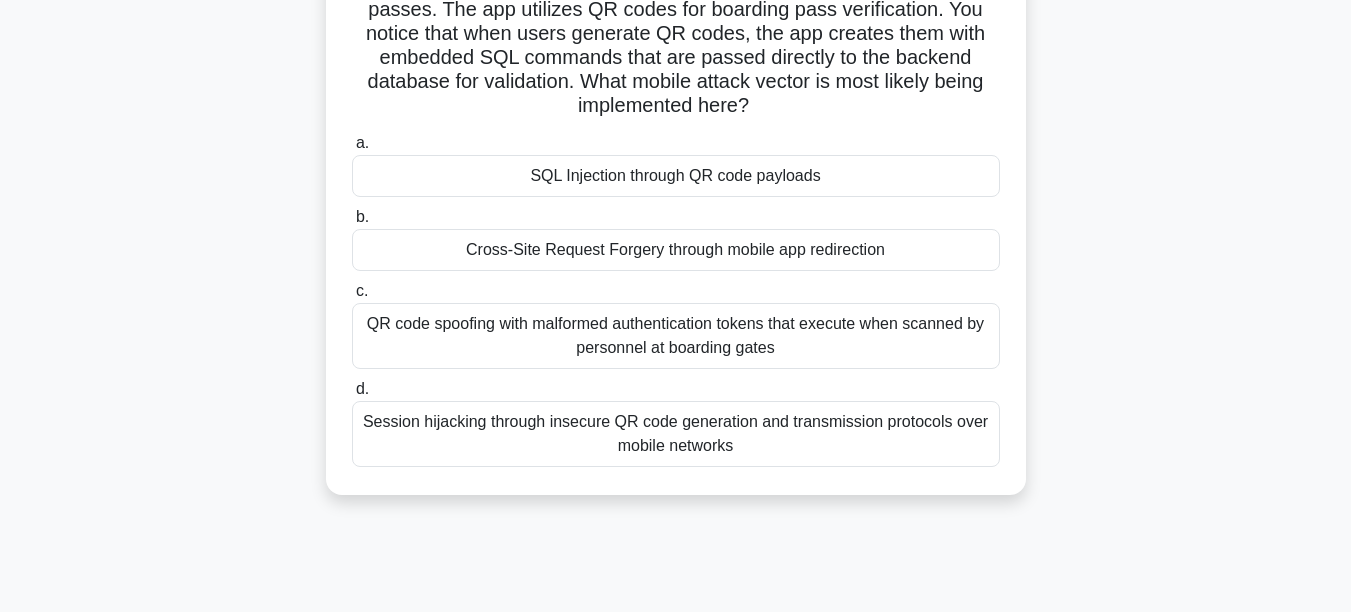scroll, scrollTop: 196, scrollLeft: 0, axis: vertical 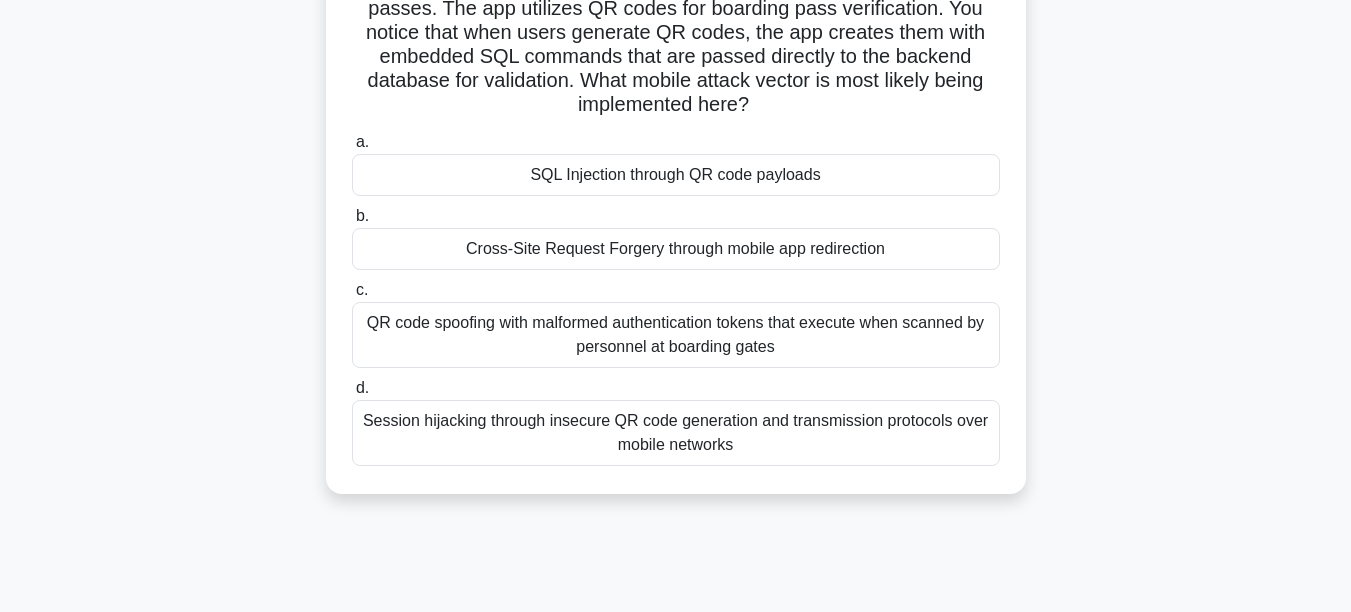 click on "SQL Injection through QR code payloads" at bounding box center (676, 175) 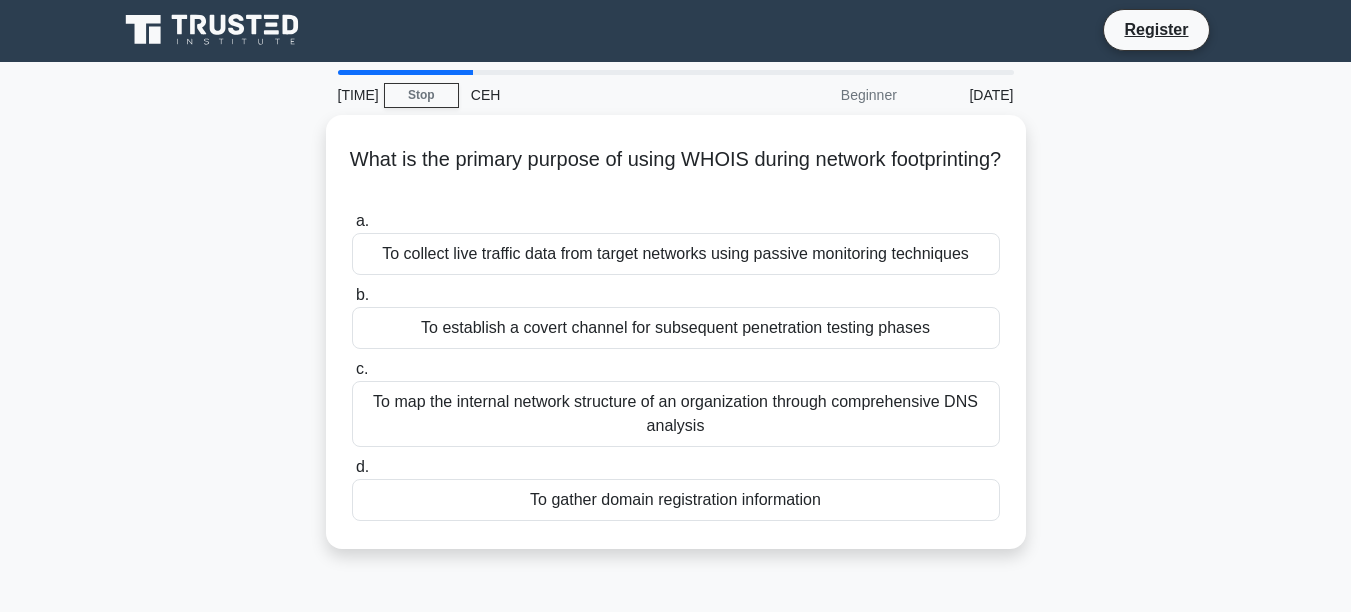 scroll, scrollTop: 0, scrollLeft: 0, axis: both 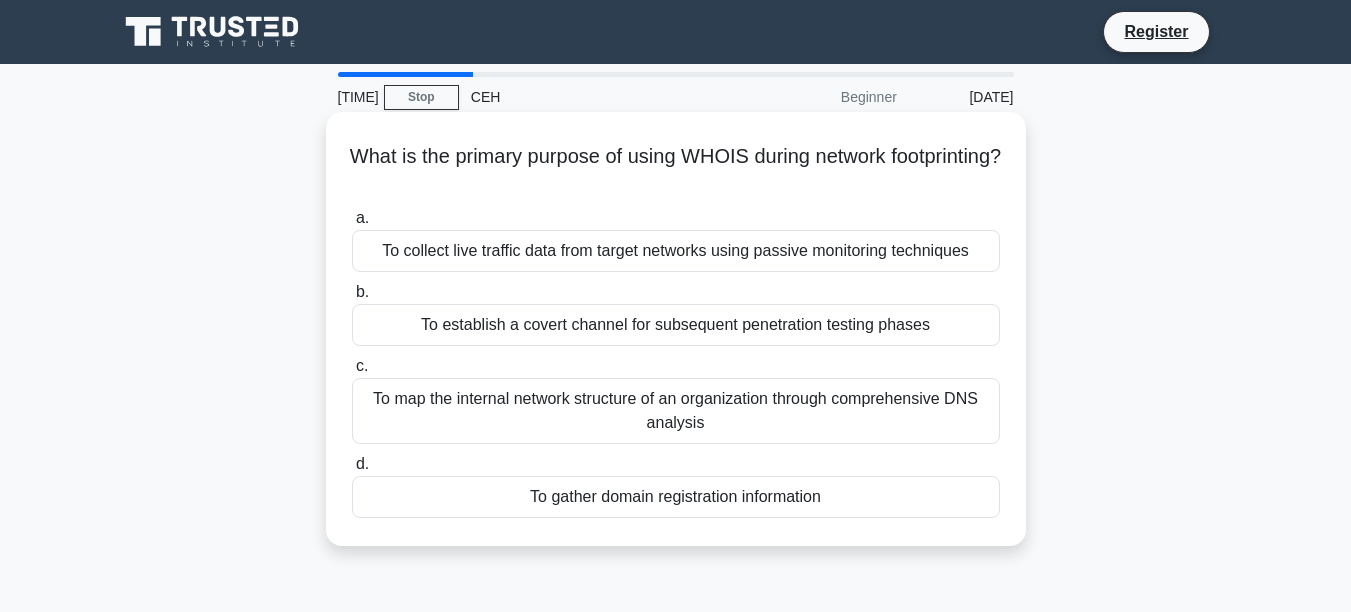 click on "To gather domain registration information" at bounding box center (676, 497) 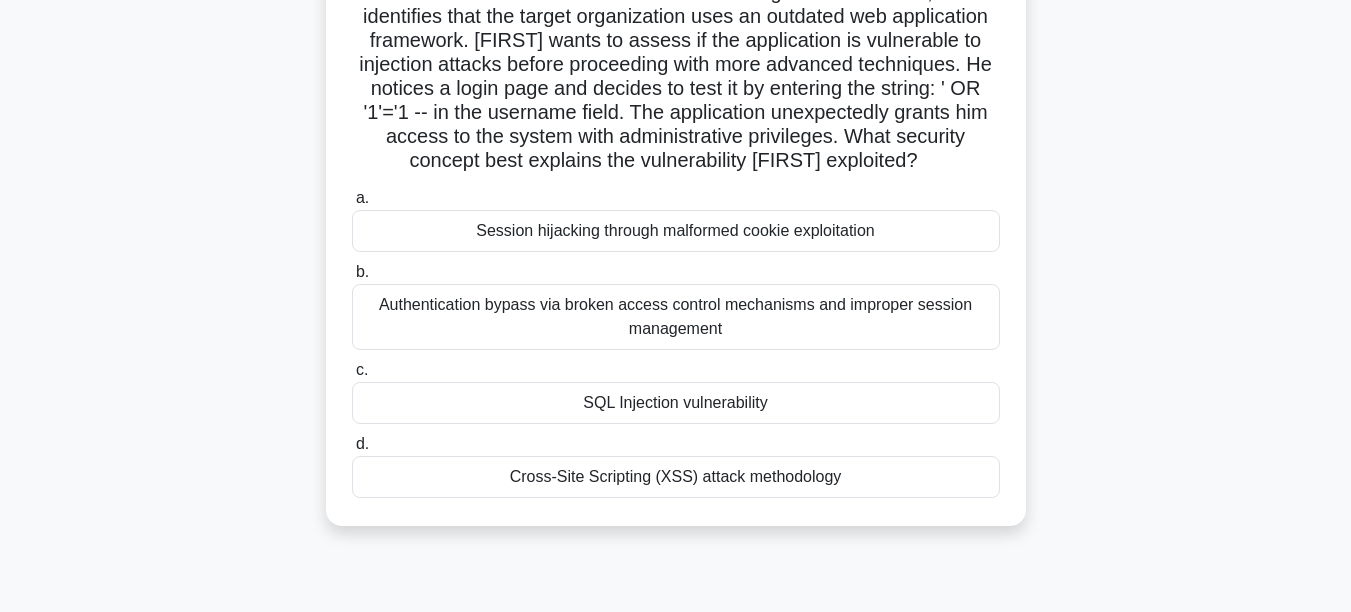 scroll, scrollTop: 198, scrollLeft: 0, axis: vertical 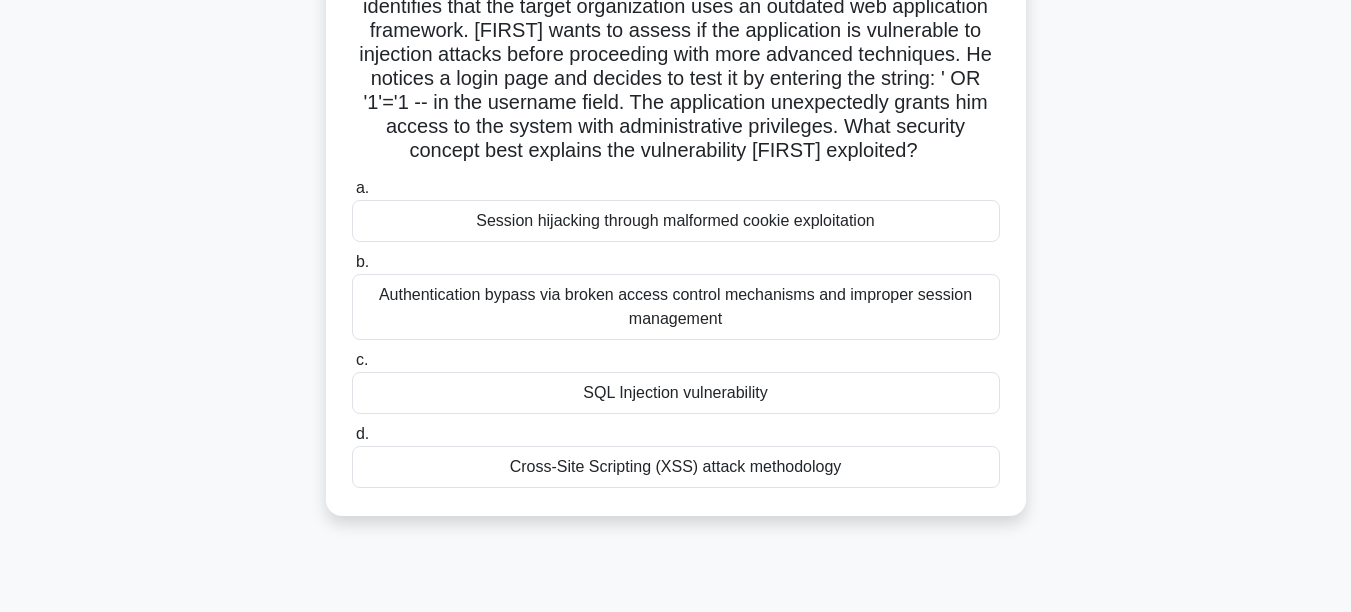 click on "SQL Injection vulnerability" at bounding box center (676, 393) 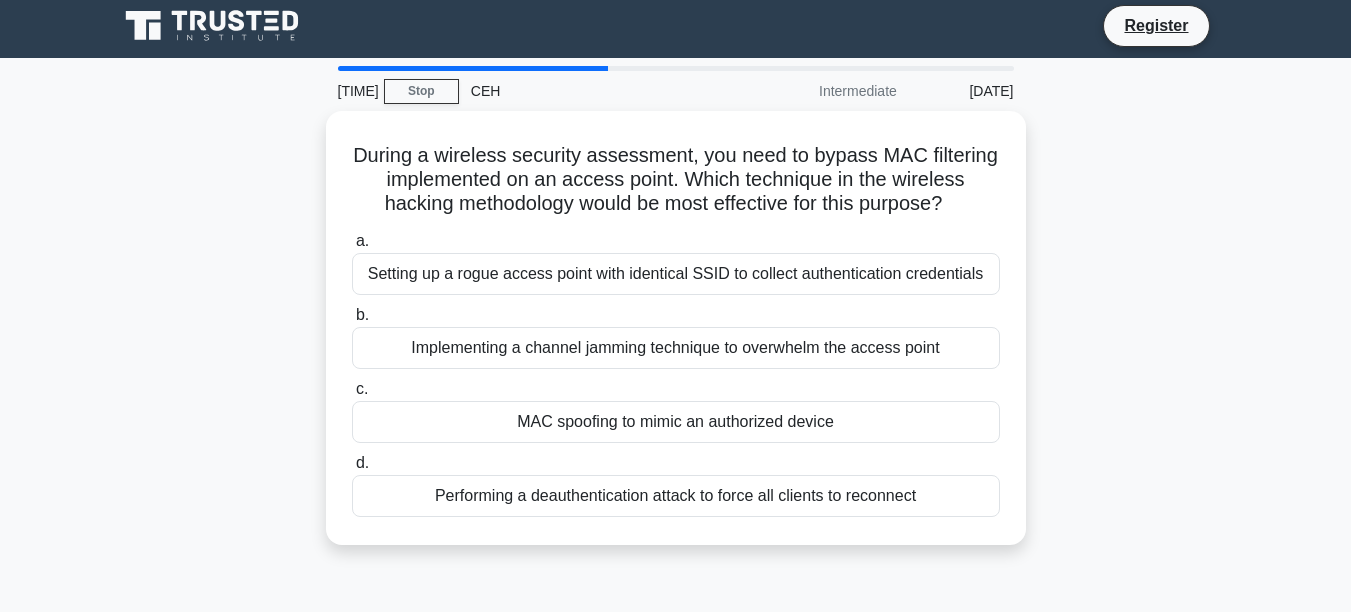 scroll, scrollTop: 0, scrollLeft: 0, axis: both 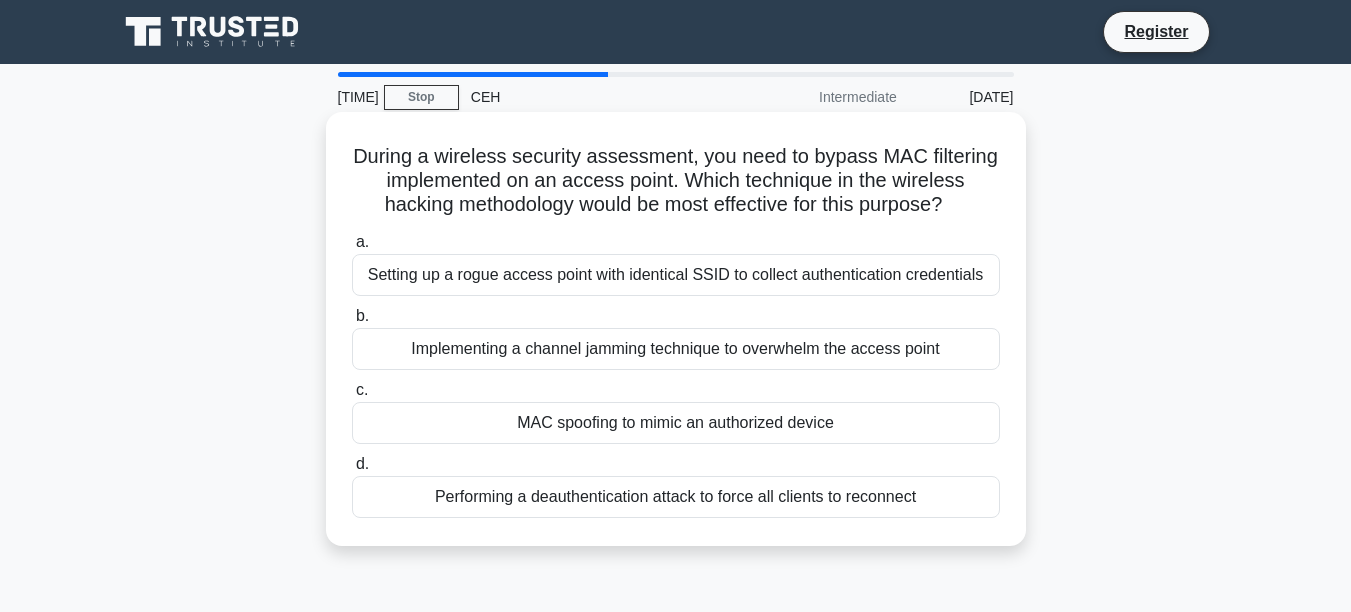 click on "MAC spoofing to mimic an authorized device" at bounding box center (676, 423) 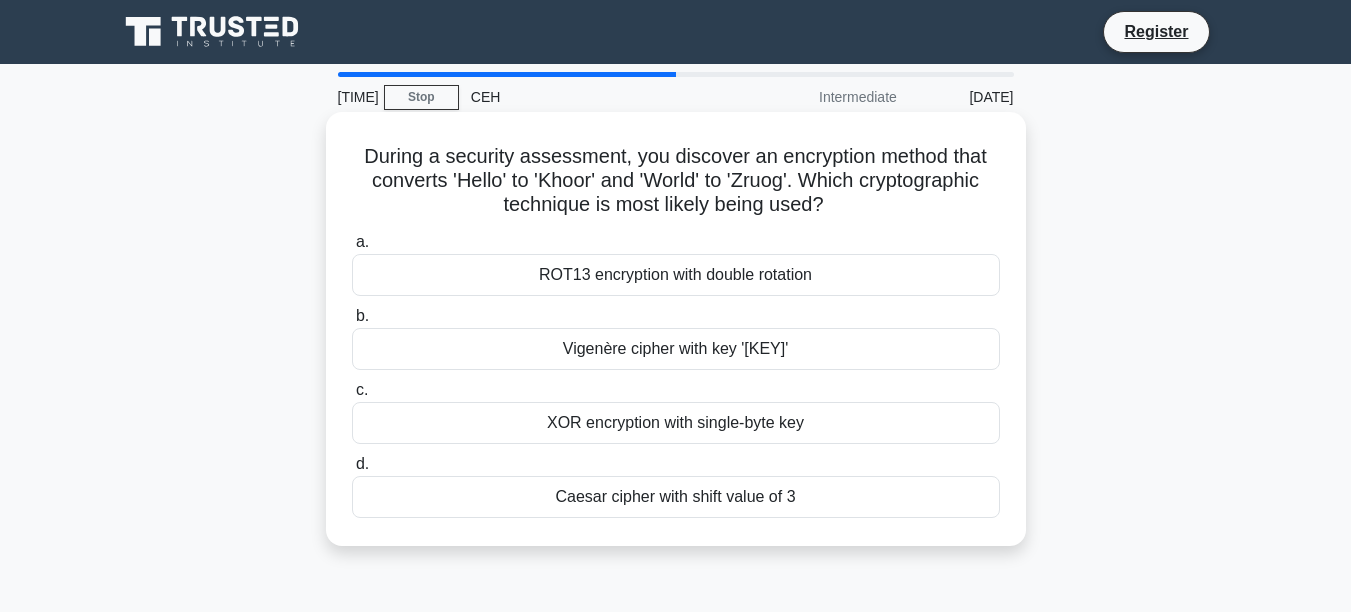click on "Caesar cipher with shift value of 3" at bounding box center (676, 497) 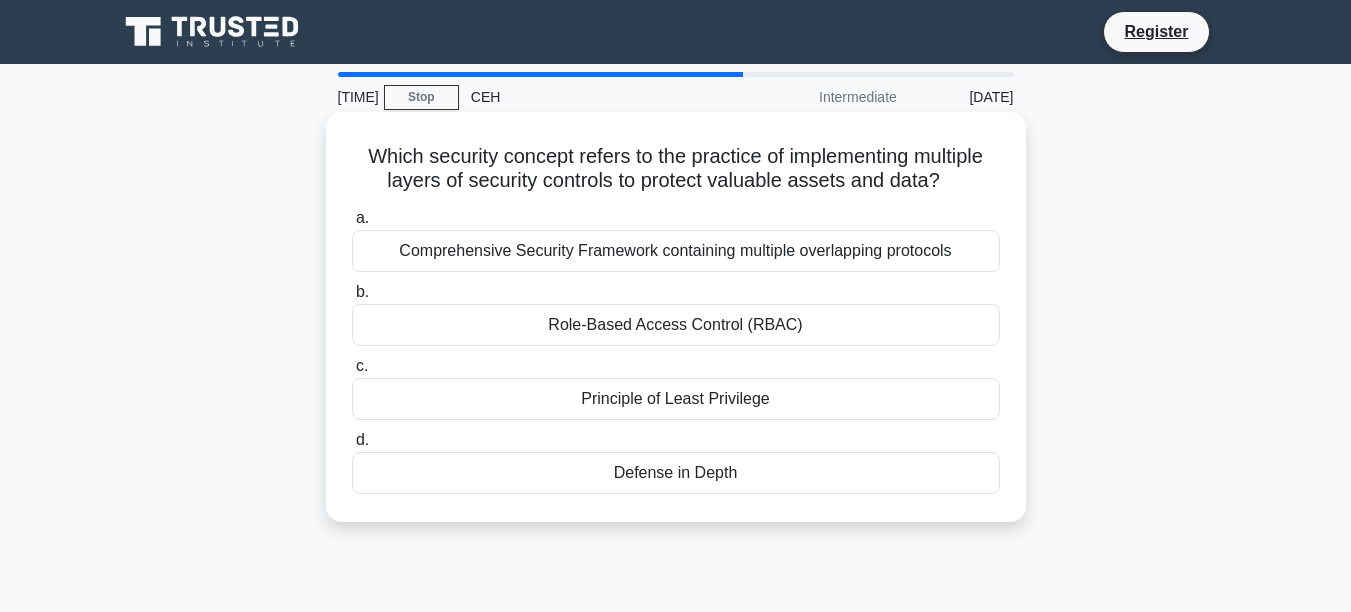 click on "Comprehensive Security Framework containing multiple overlapping protocols" at bounding box center [676, 251] 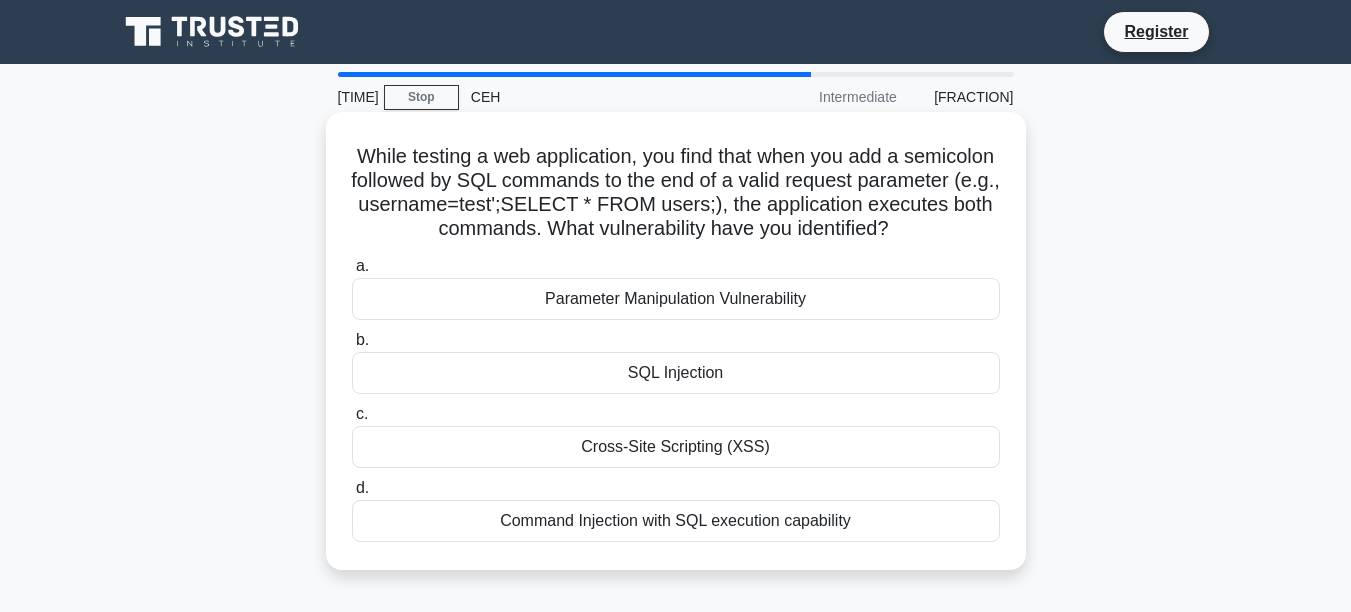 click on "Command Injection with SQL execution capability" at bounding box center (676, 521) 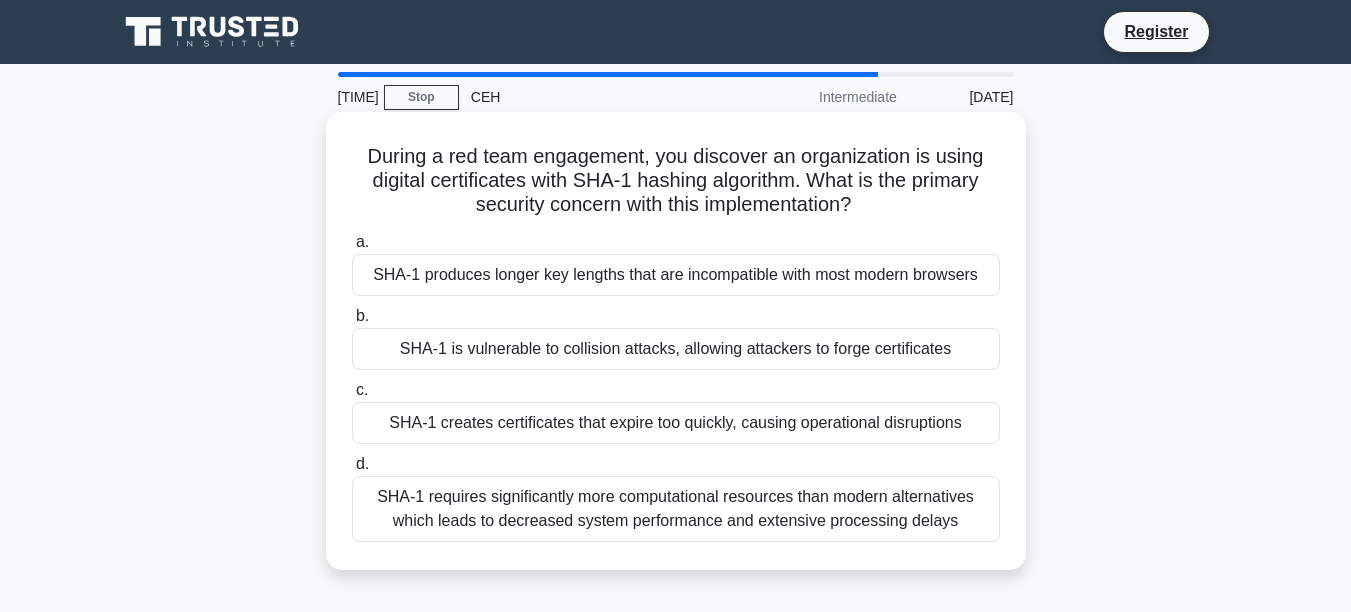 click on "SHA-1 is vulnerable to collision attacks, allowing attackers to forge certificates" at bounding box center [676, 349] 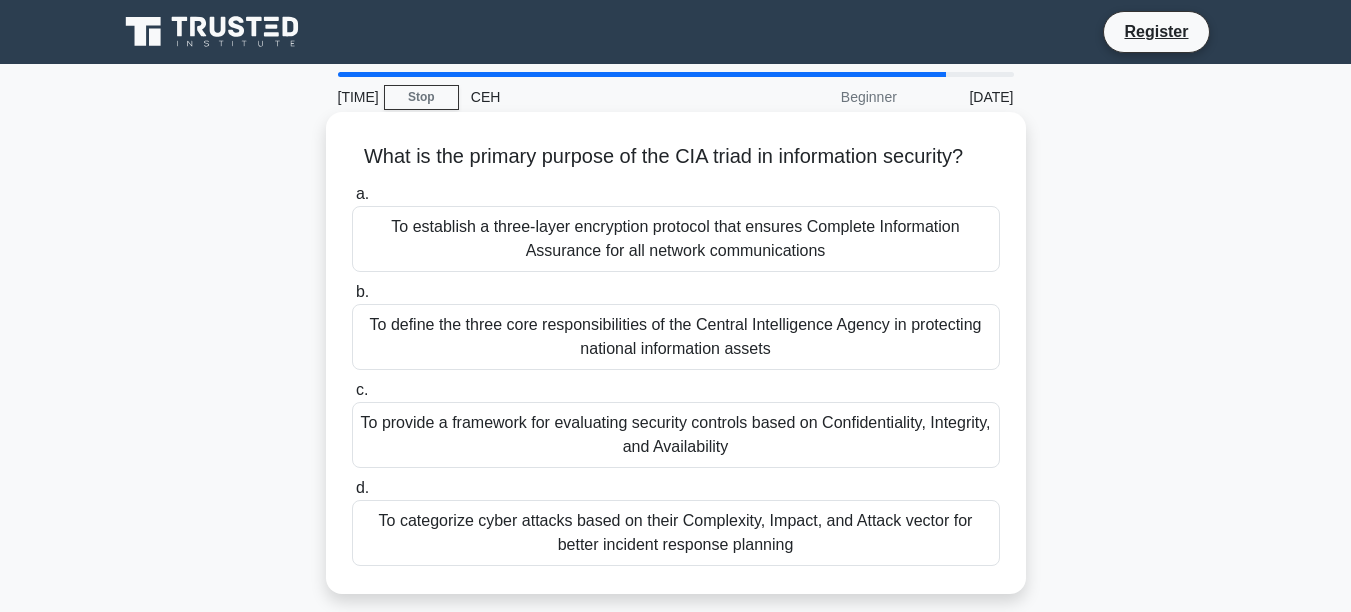 click on "To provide a framework for evaluating security controls based on Confidentiality, Integrity, and Availability" at bounding box center [676, 435] 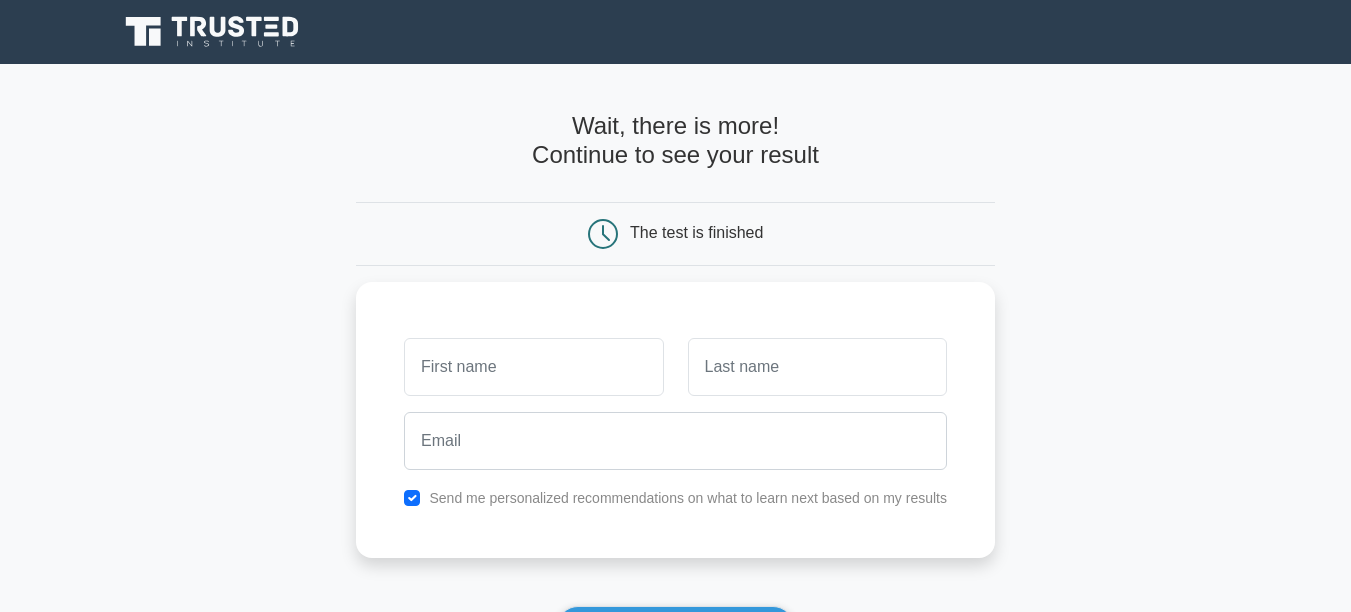 scroll, scrollTop: 0, scrollLeft: 0, axis: both 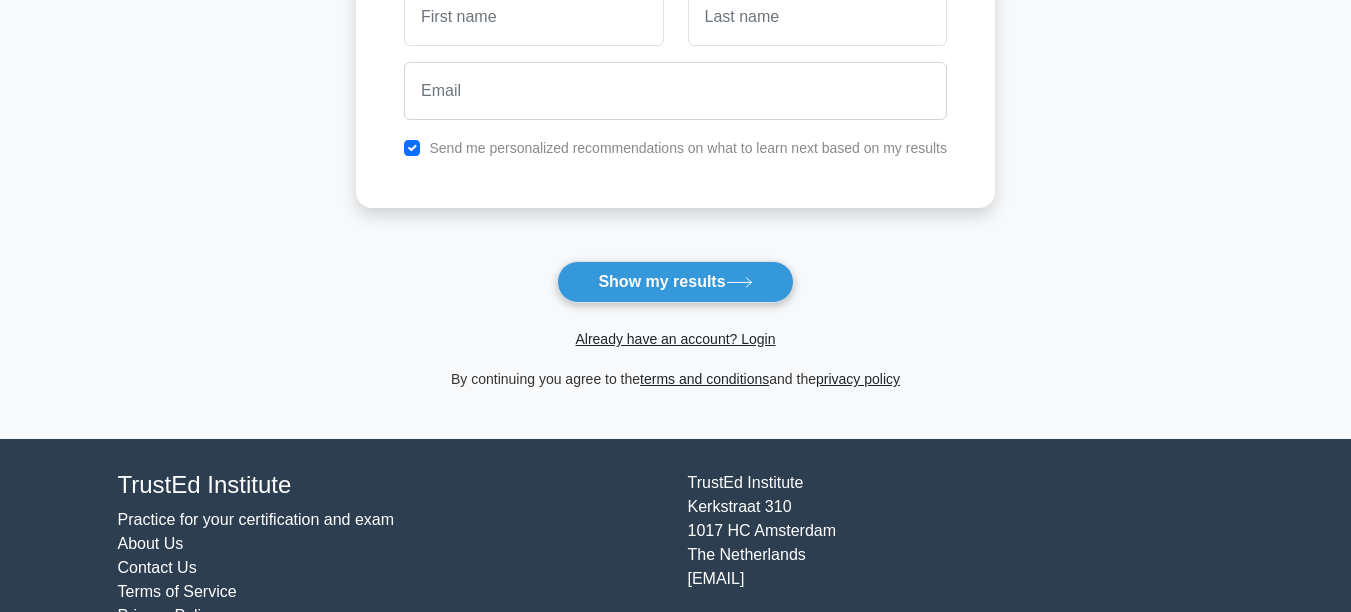 click on "Show my results" at bounding box center (675, 282) 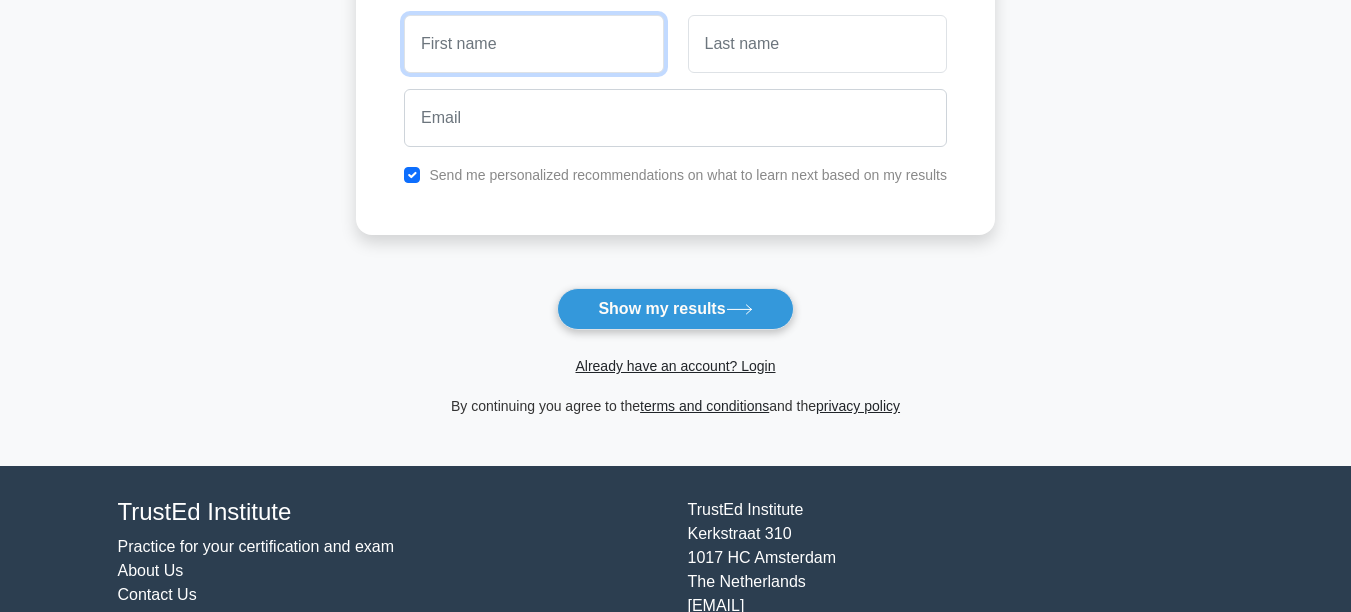 scroll, scrollTop: 273, scrollLeft: 0, axis: vertical 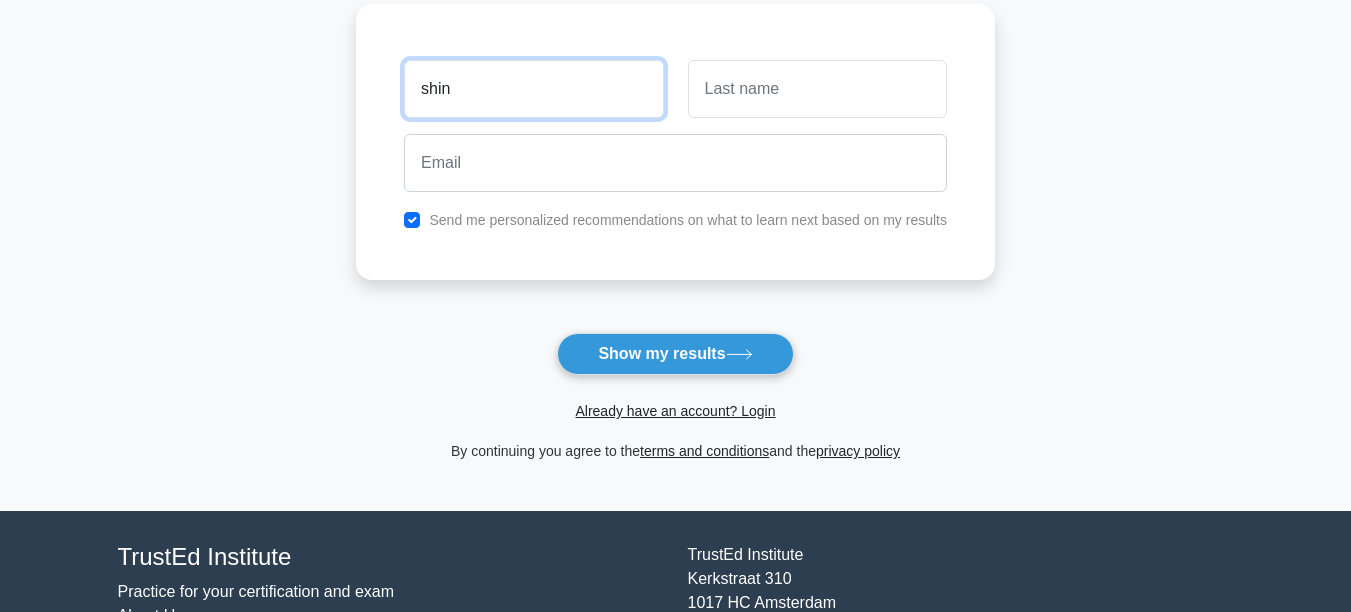type on "shin" 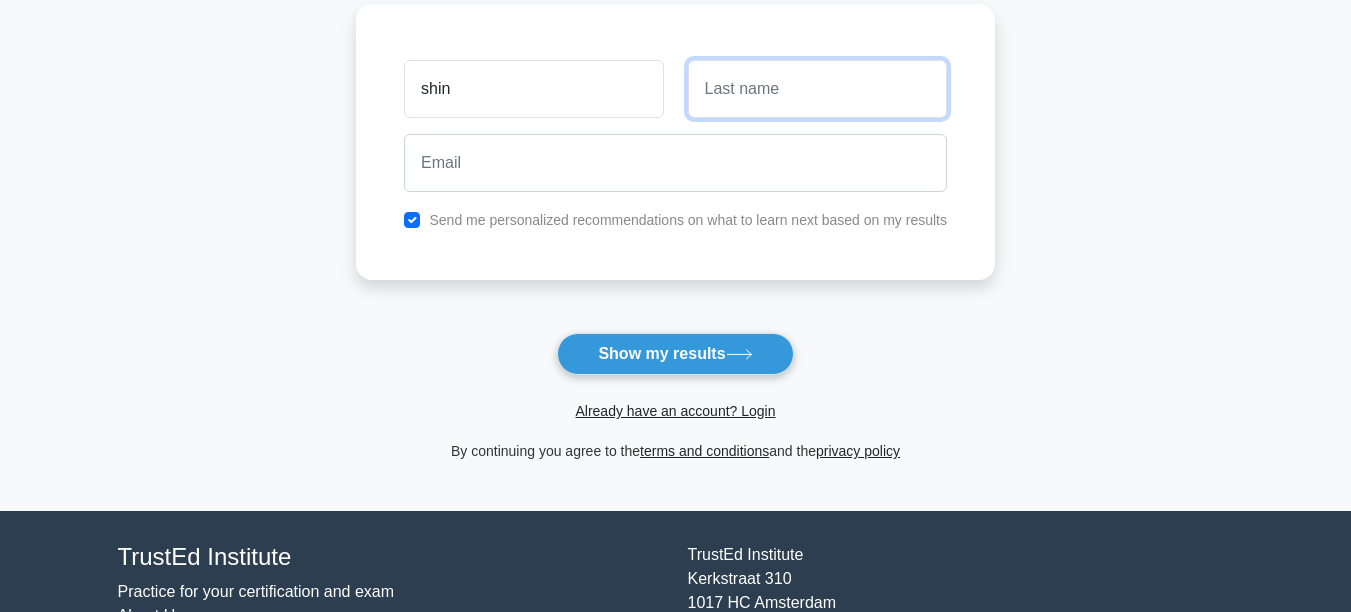 click at bounding box center (817, 89) 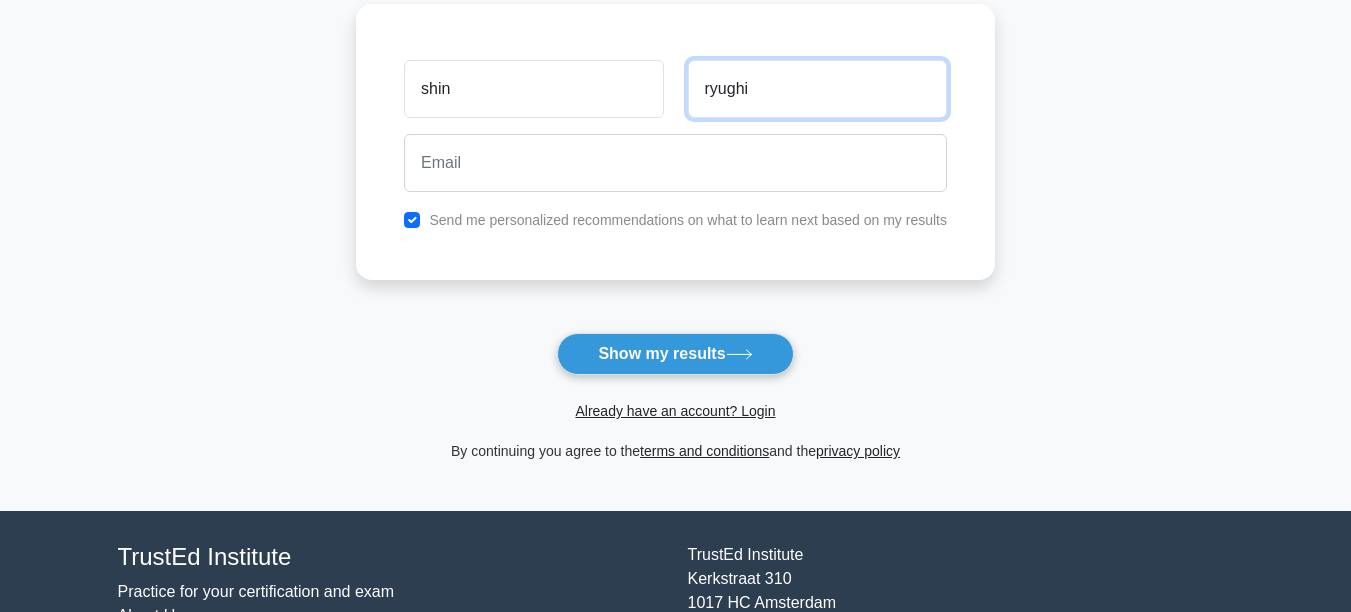 type on "ryughi" 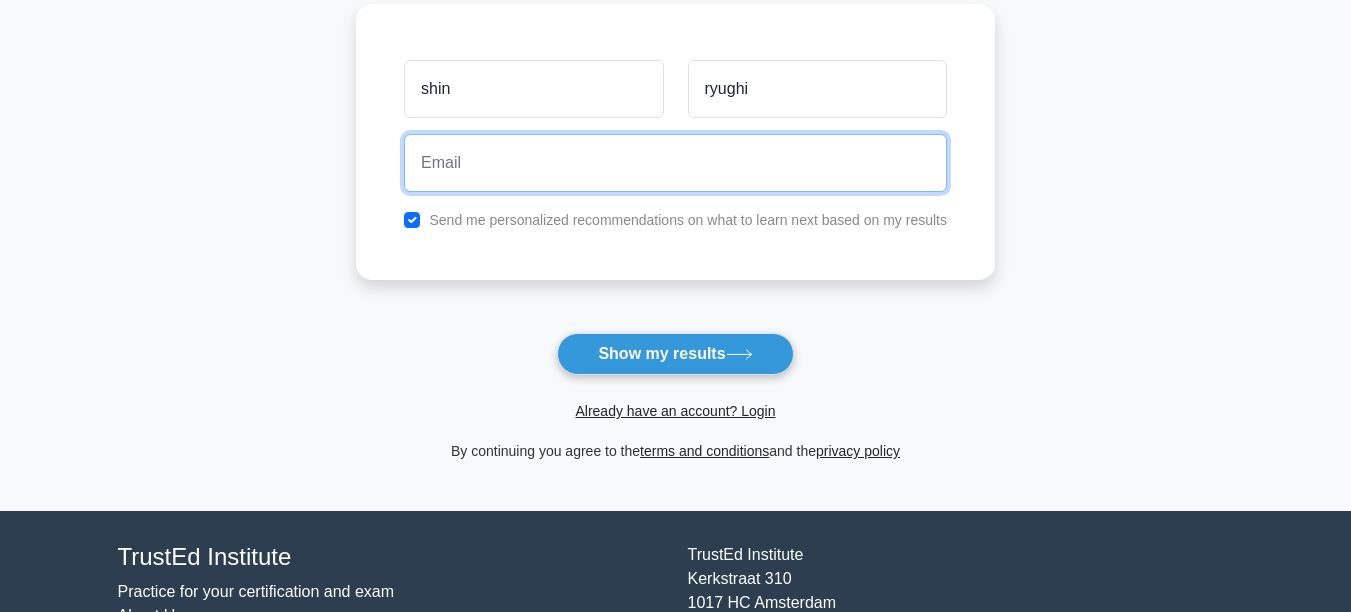 click at bounding box center [675, 163] 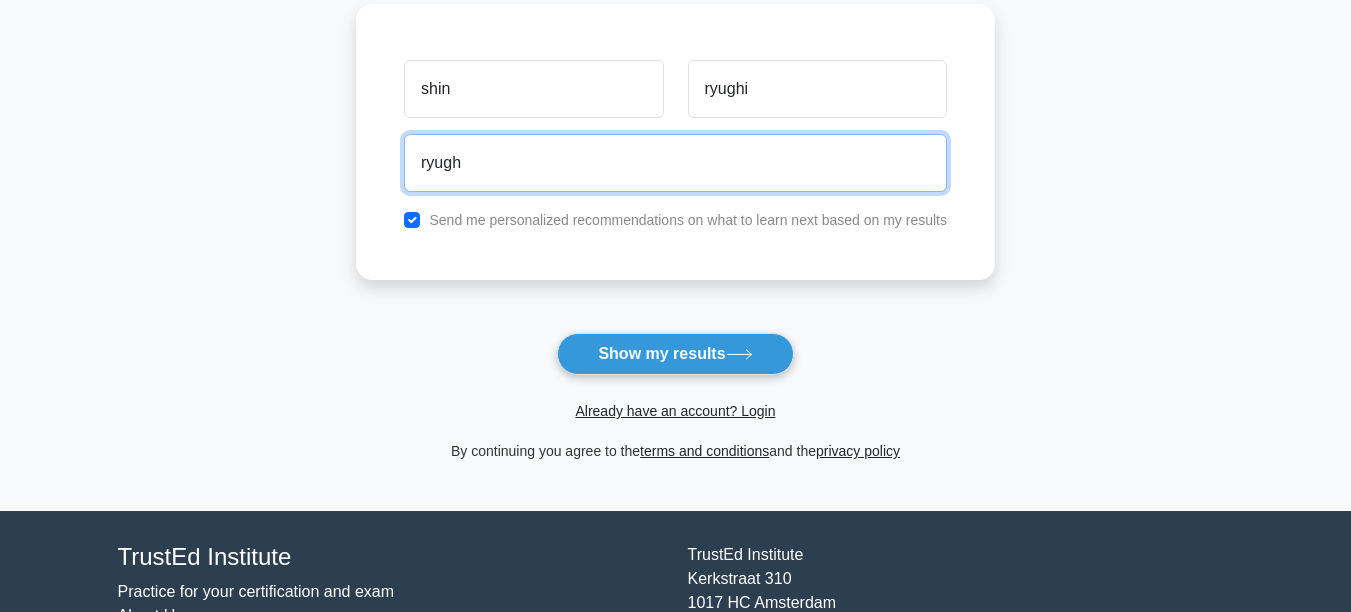 type on "ryughipendragon@gmail.com" 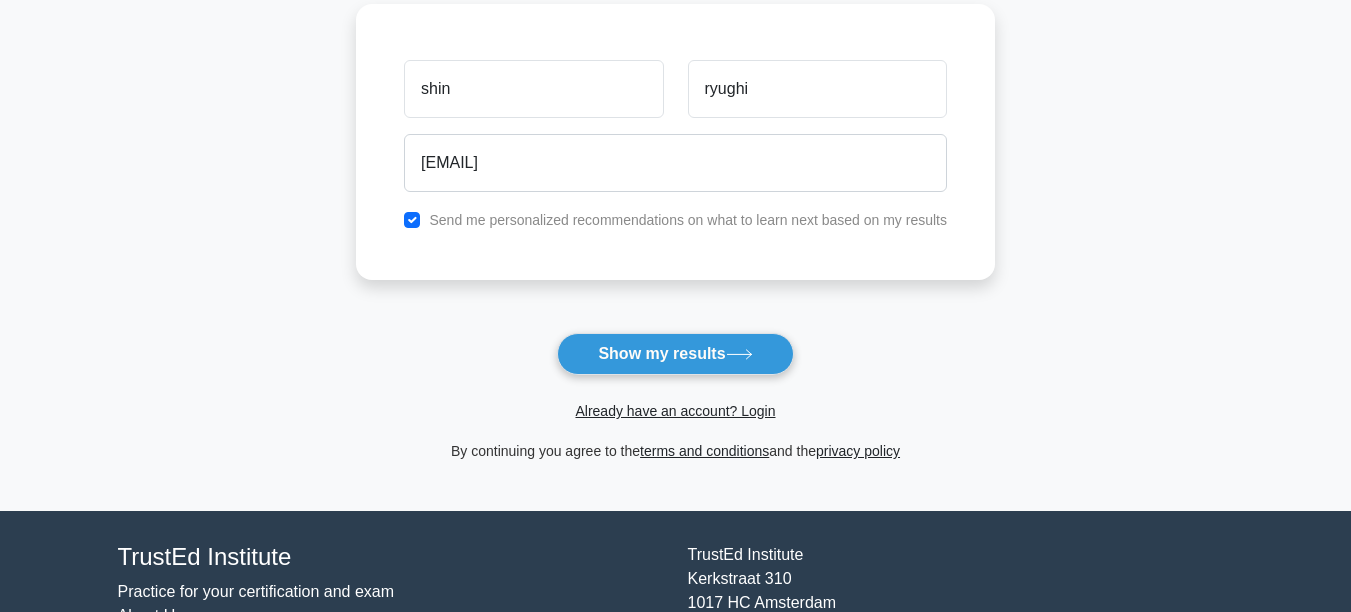 click on "Send me personalized recommendations on what to learn next based on my results" at bounding box center (688, 220) 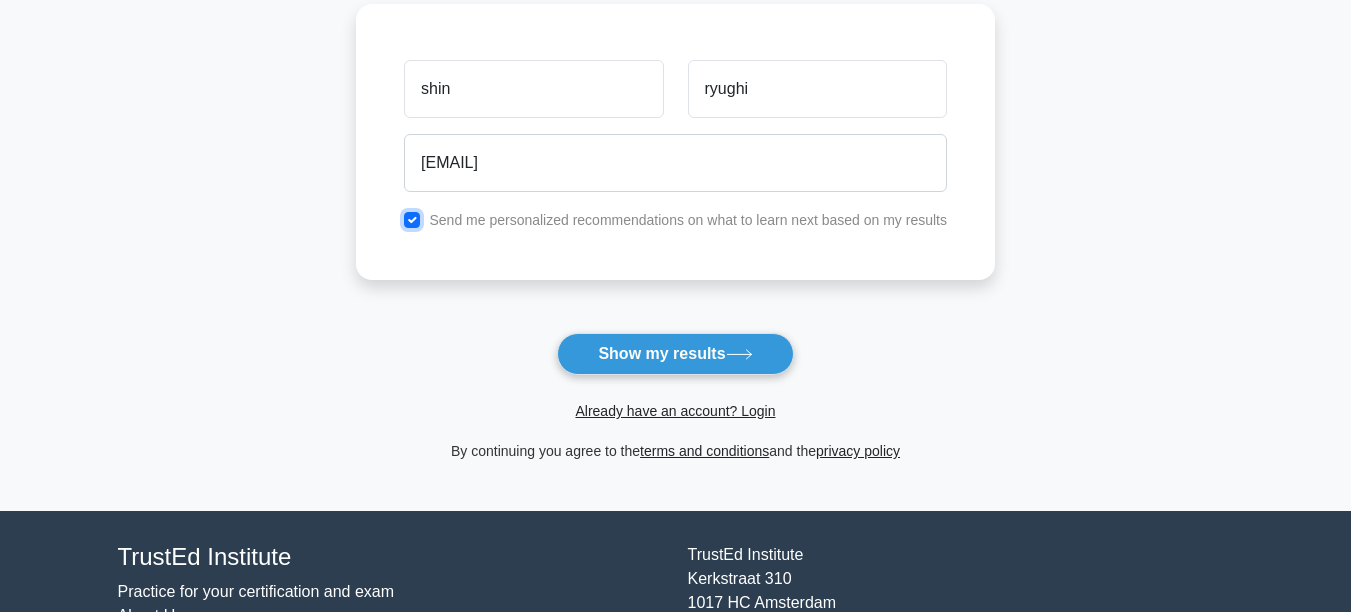 click at bounding box center (412, 220) 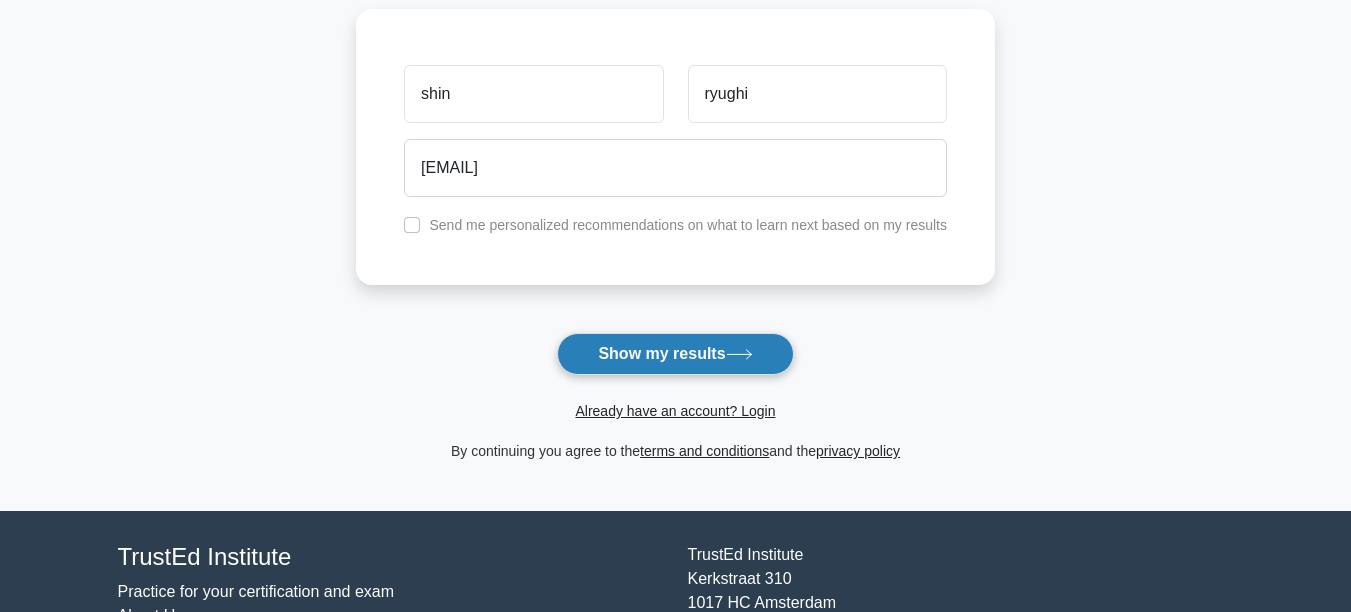 click on "Show my results" at bounding box center [675, 354] 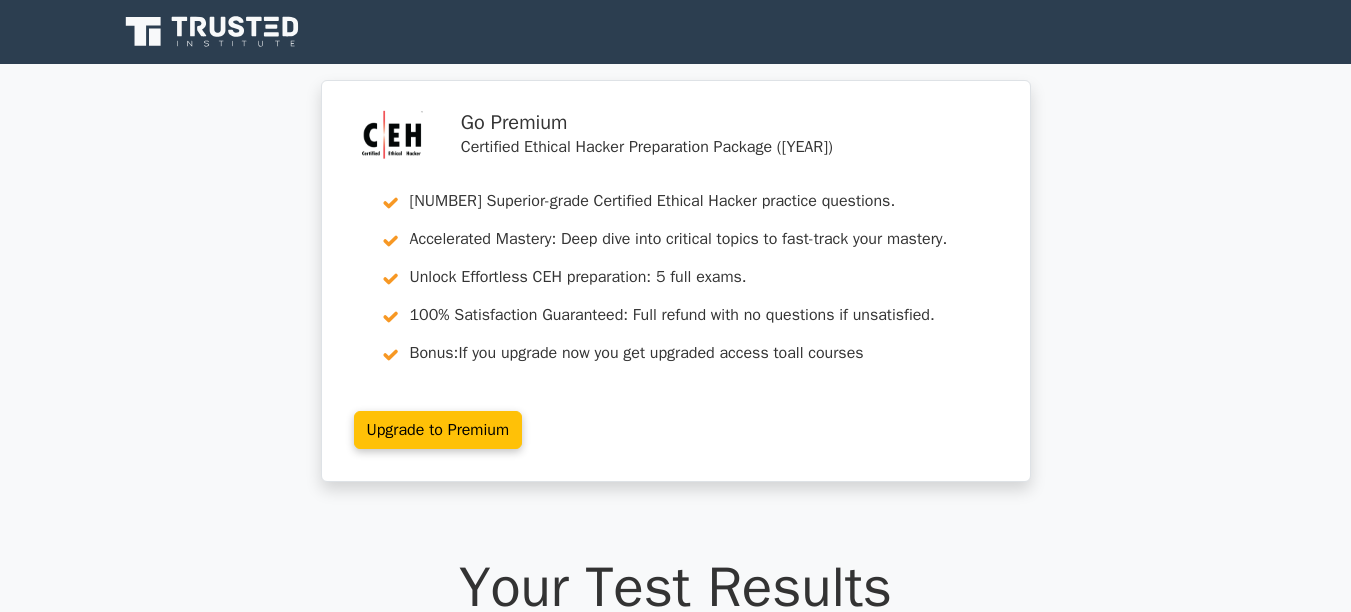 scroll, scrollTop: 0, scrollLeft: 0, axis: both 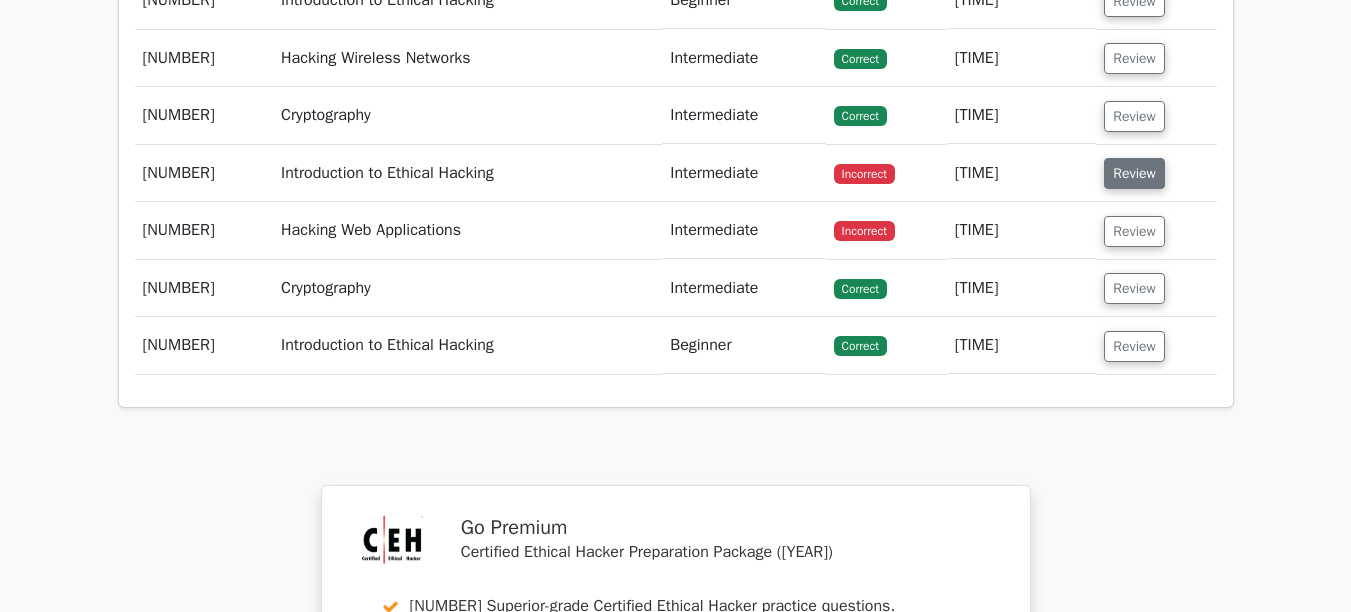click on "Review" at bounding box center [1134, 173] 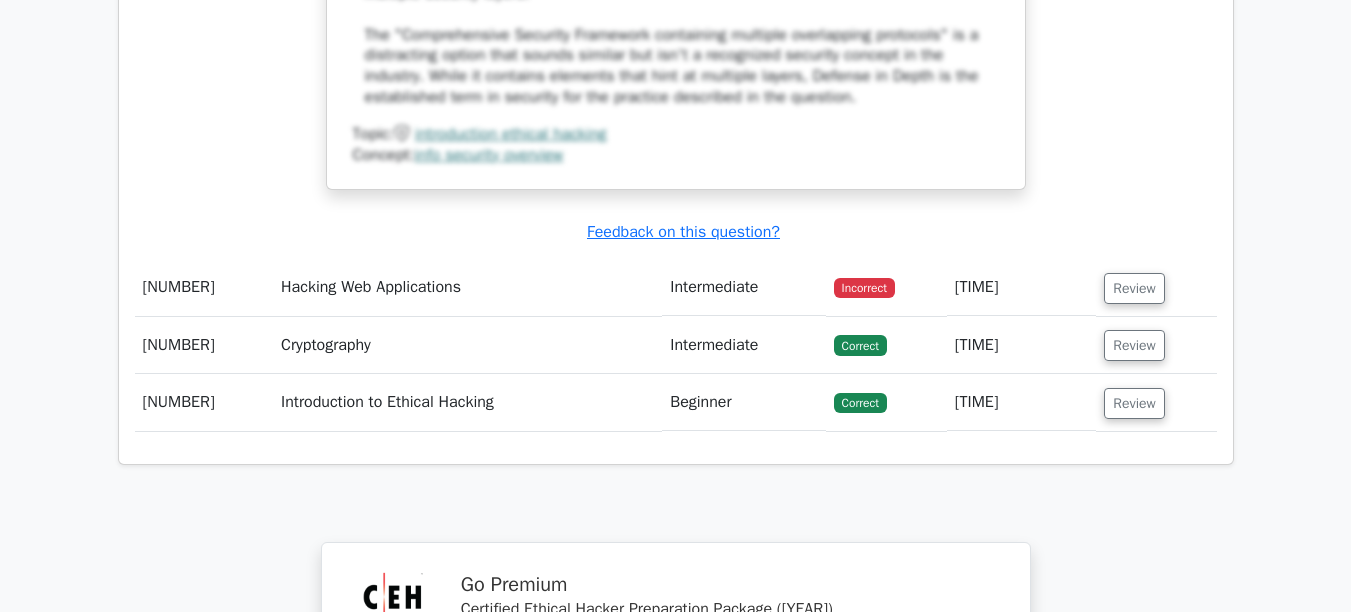scroll, scrollTop: 3631, scrollLeft: 0, axis: vertical 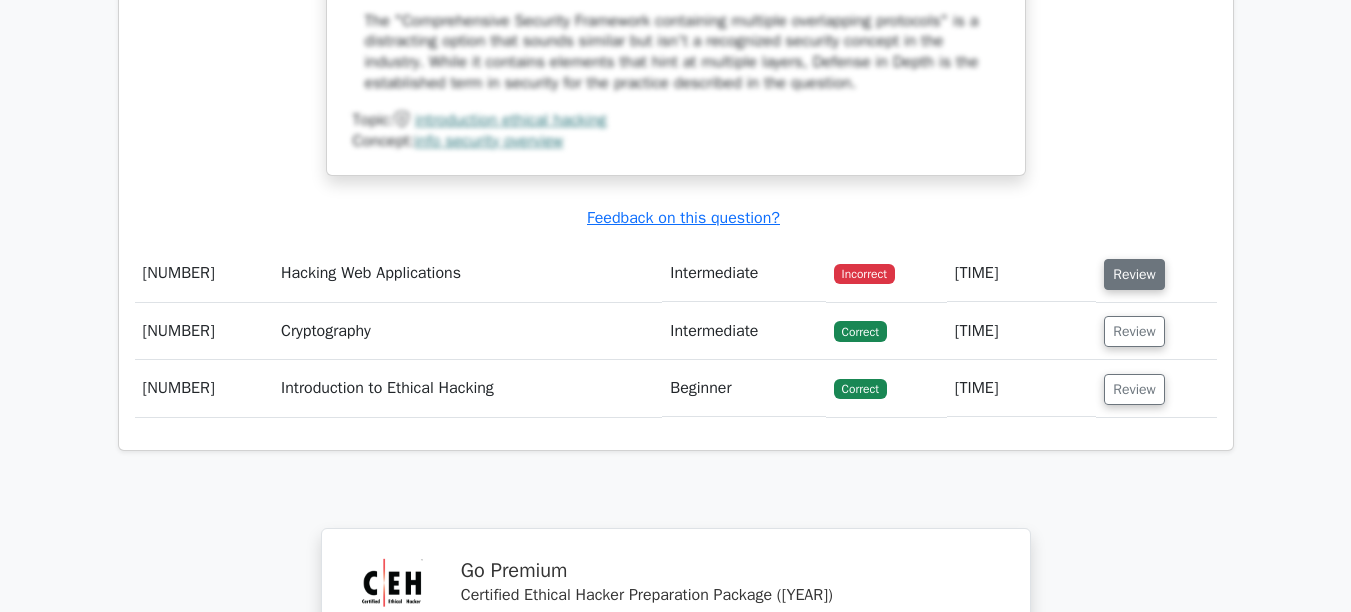 click on "Review" at bounding box center [1134, 274] 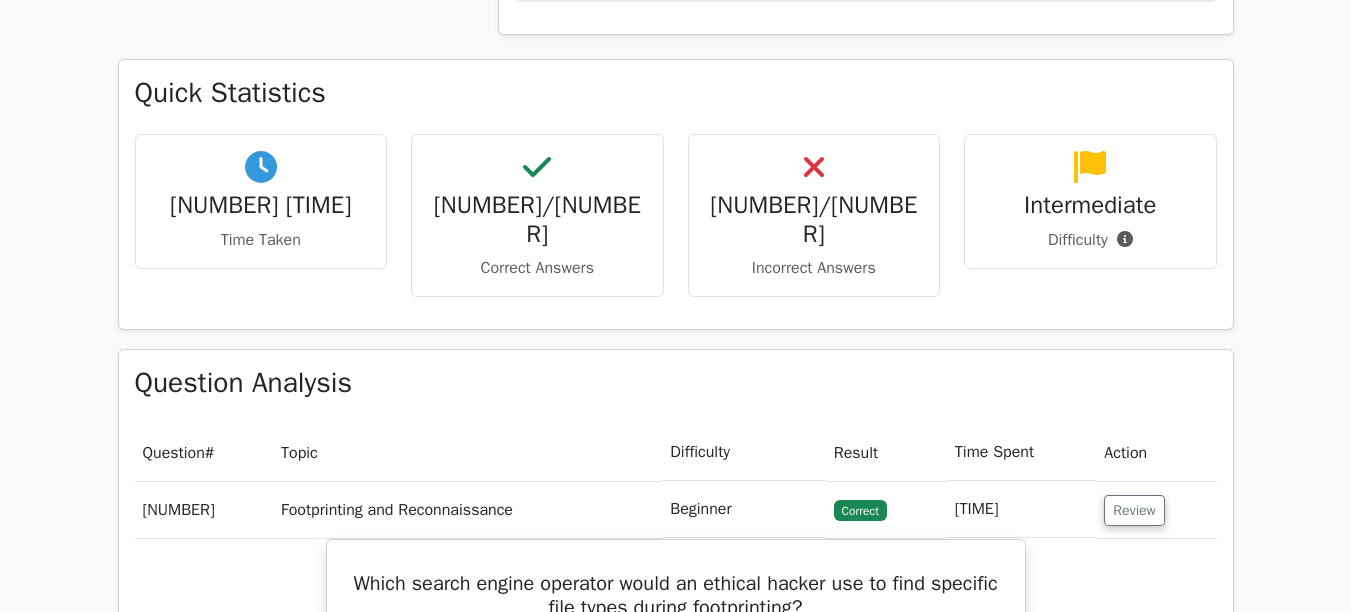 scroll, scrollTop: 822, scrollLeft: 0, axis: vertical 